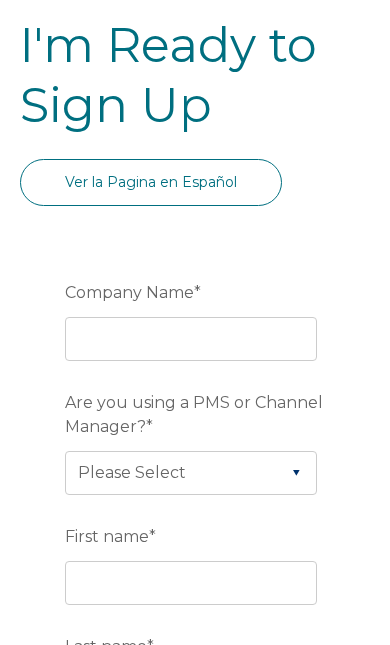 scroll, scrollTop: 2004, scrollLeft: 0, axis: vertical 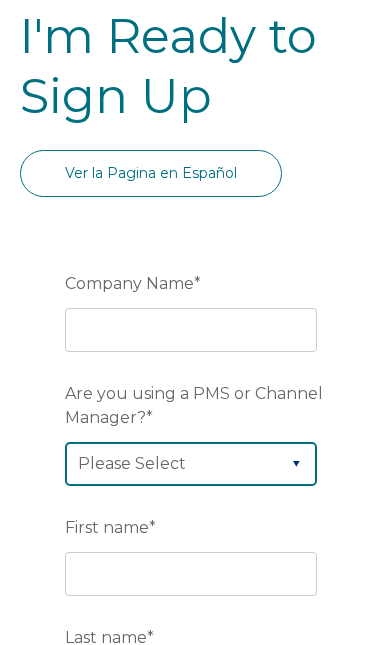 click on "Please Select Airbnb Barefoot BookingPal Boost Brightside CiiRUS Escapia Guesty Hostaway Hostfully Hostify Lodgify NextPax/NxtBeds OwnerRez PMS or CM Not Listed Rentals United/Quick Connect Streamline Track" at bounding box center (191, 464) 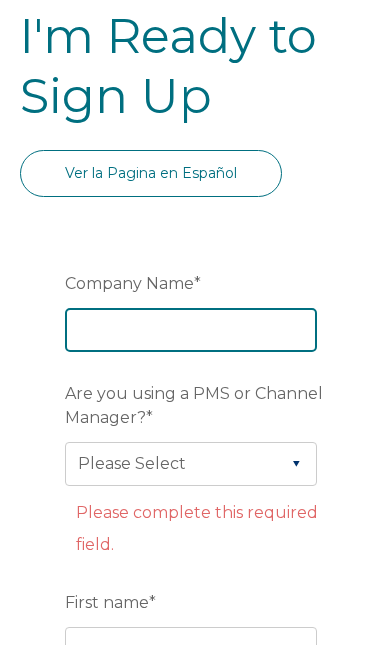 click on "Company Name *" at bounding box center [191, 330] 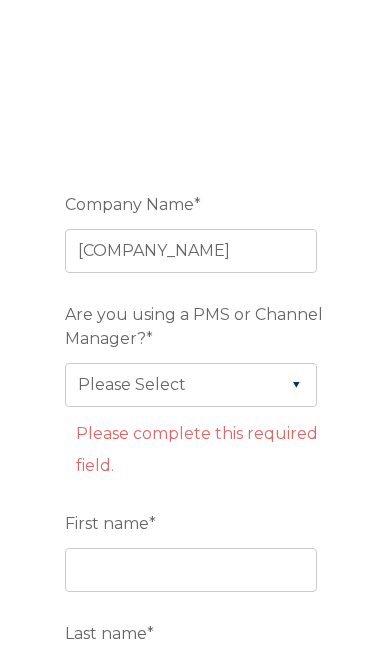 scroll, scrollTop: 2226, scrollLeft: 0, axis: vertical 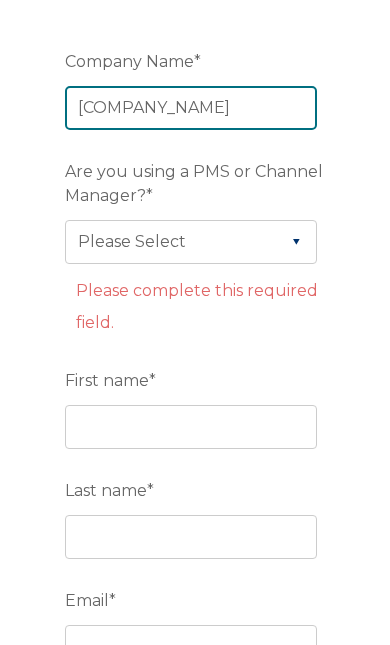 type on "[COMPANY_NAME]" 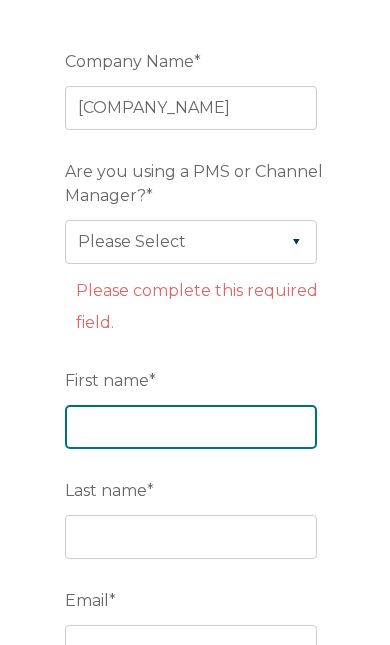 click on "[FIRST] [LAST] *" at bounding box center [191, 427] 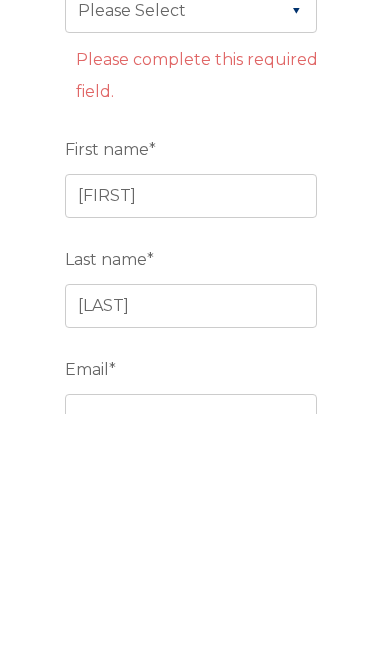 scroll, scrollTop: 2458, scrollLeft: 0, axis: vertical 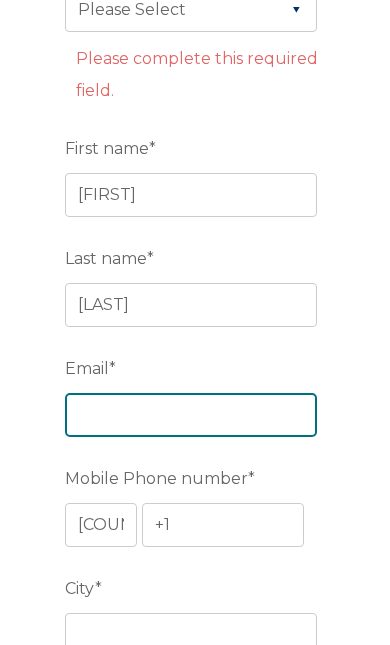 click on "Email *" at bounding box center (191, 415) 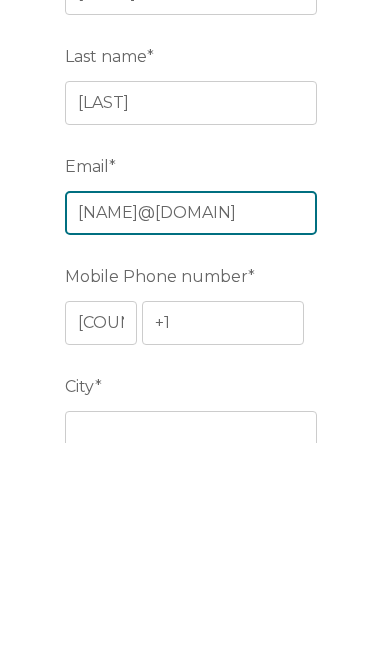 type on "[NAME]@[DOMAIN]" 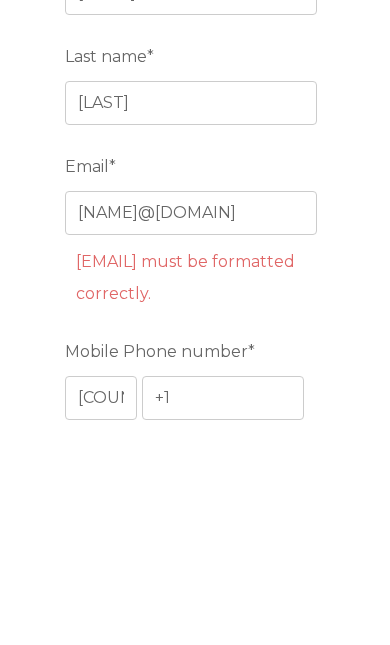 scroll, scrollTop: 2660, scrollLeft: 0, axis: vertical 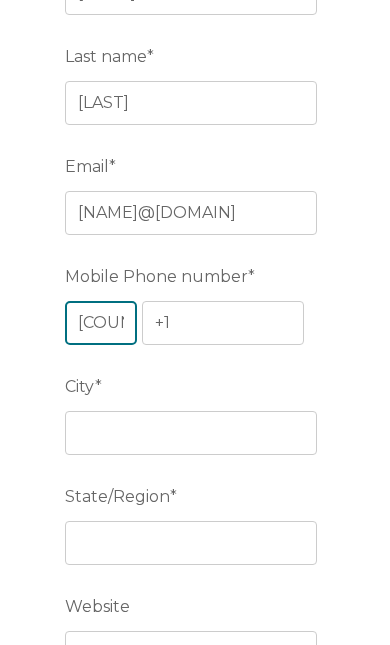 click on "* Afghanistan (‫افغانستان‬‎) Albania (Shqipëri) Algeria (‫الجزائر‬‎) American Samoa Andorra Angola Anguilla Antigua and Barbuda Argentina Armenia (Հայաստան) Aruba Australia Austria (Österreich) Azerbaijan (Azərbaycan) Bahamas Bahrain (‫البحرين‬‎) Bangladesh (বাংলাদেশ) Barbados Belarus (Беларусь) Belgium (België) Belize Benin (Bénin) Bermuda Bhutan (འབྲུག) Bolivia Bosnia and Herzegovina (Босна и Херцеговина) Botswana Brazil (Brasil) British Indian Ocean Territory British Virgin Islands Brunei Bulgaria (България) Burkina Faso Burundi (Uburundi) Cambodia (កម្ពុជា) Cameroon (Cameroun) Canada Cape Verde (Kabu Verdi) Caribbean Netherlands Cayman Islands Central African Republic (République centrafricaine) Chad (Tchad) Chile China (中国) Colombia Comoros (‫جزر القمر‬‎) Congo (DRC) (Jamhuri ya Kidemokrasia ya Kongo) Congo (Republic) (Congo-Brazzaville) Cook Islands Costa Rica" at bounding box center (101, 323) 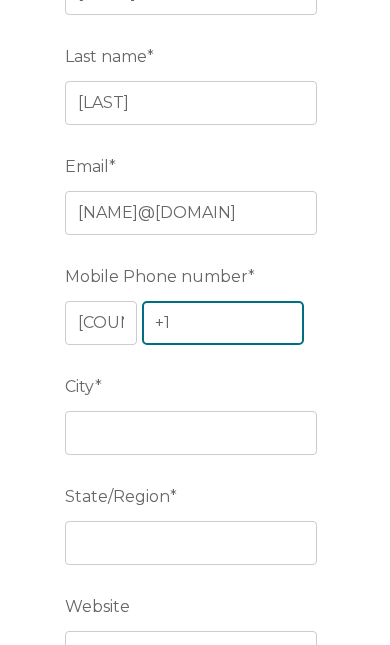 click on "+1" at bounding box center [223, 323] 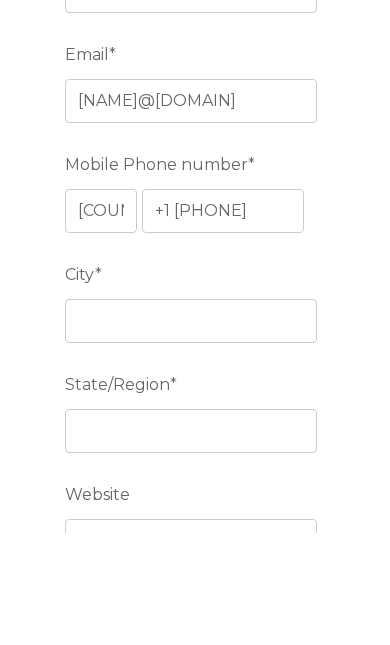 scroll, scrollTop: 2772, scrollLeft: 0, axis: vertical 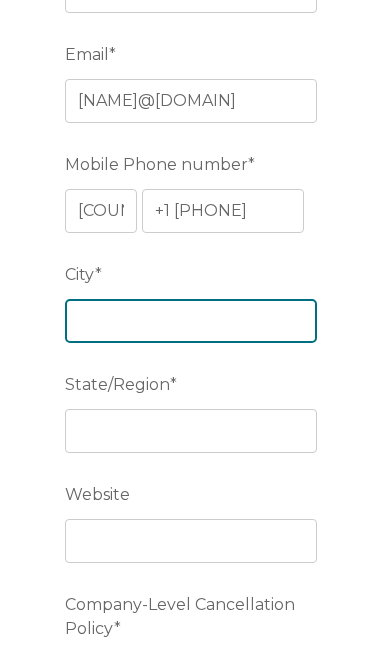 click on "[CITY] *" at bounding box center [191, 321] 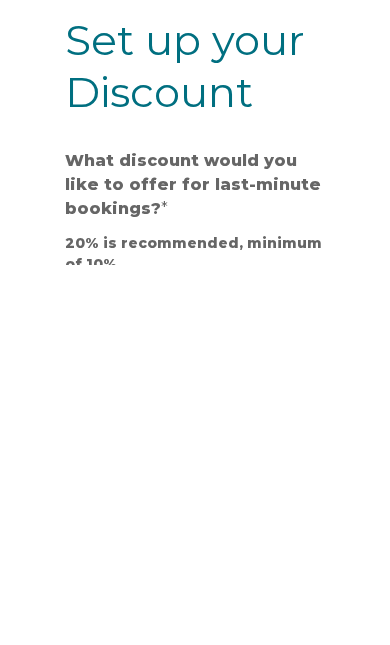 scroll, scrollTop: 3254, scrollLeft: 0, axis: vertical 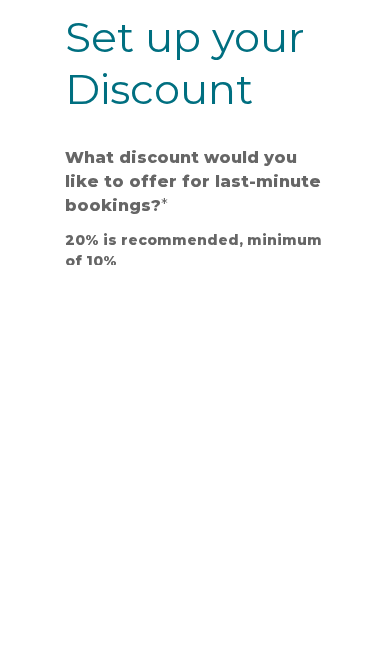 type on "Arden" 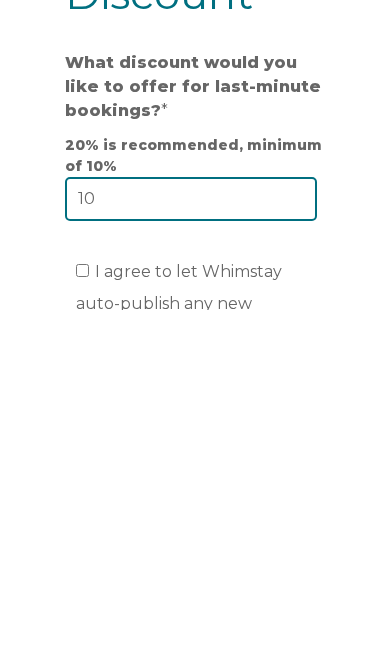 type on "1" 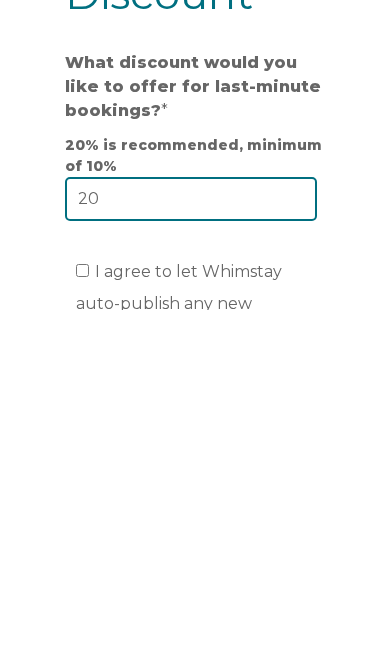 type on "20" 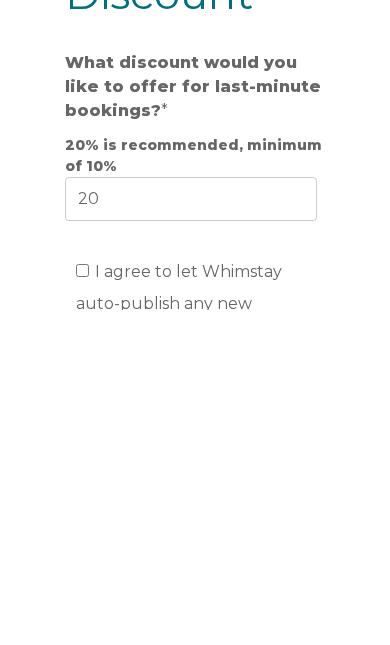 click on "I agree to let Whimstay auto-publish any new properties that become available in my PMS after the initial onboarding." at bounding box center (192, 670) 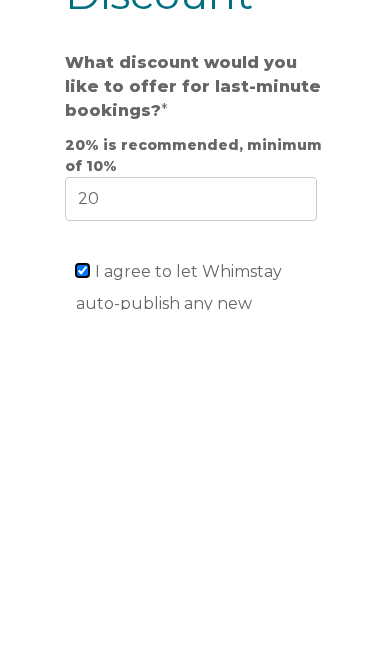 checkbox on "true" 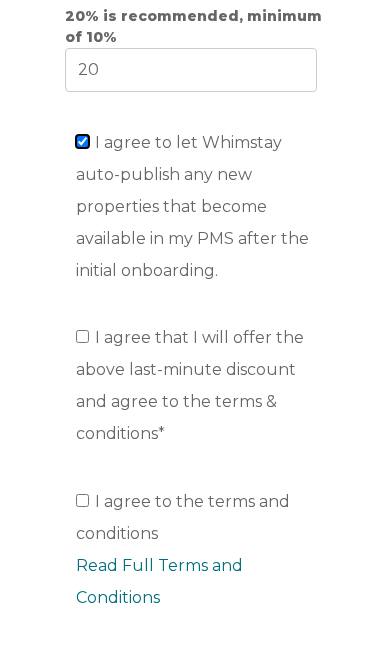 scroll, scrollTop: 3861, scrollLeft: 0, axis: vertical 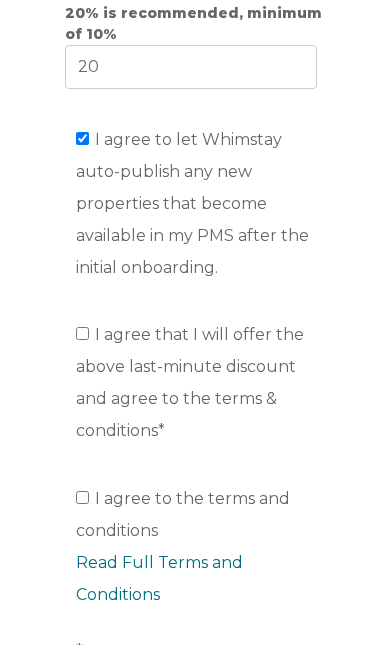 click on "I agree that I will offer the above last-minute discount and agree to the terms & conditions *" at bounding box center (190, 382) 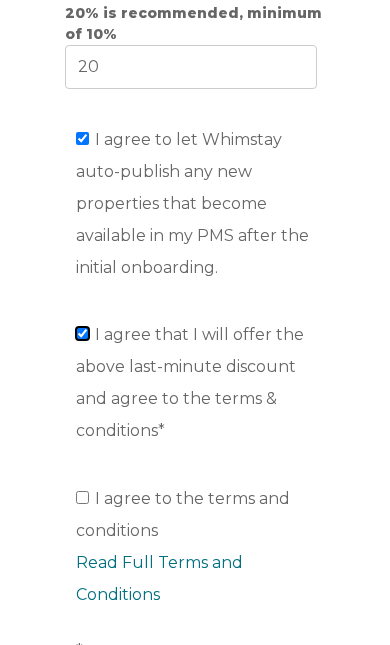 checkbox on "true" 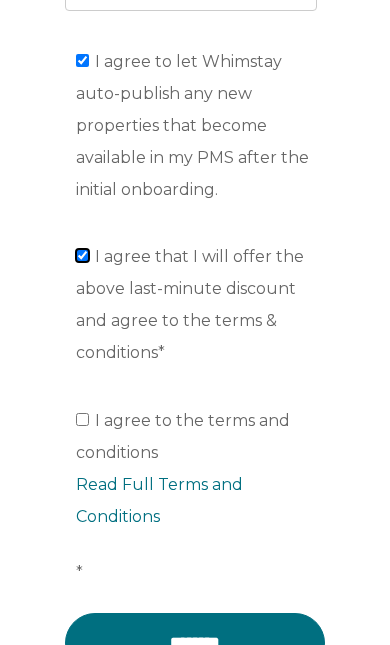 scroll, scrollTop: 4063, scrollLeft: 0, axis: vertical 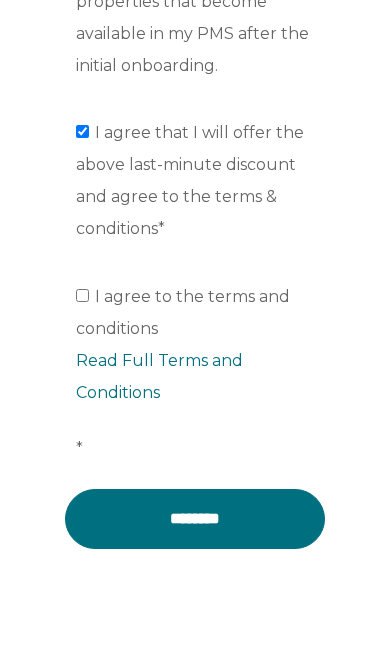 click on "Read Full Terms and Conditions" at bounding box center [159, 376] 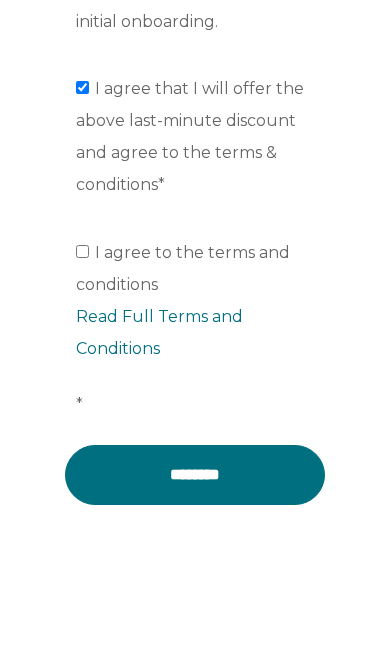 click on "I agree to the terms and conditions Read Full Terms and Conditions *" at bounding box center (82, 251) 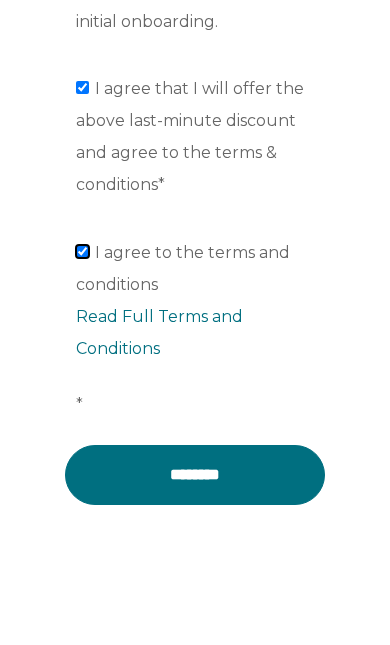 checkbox on "true" 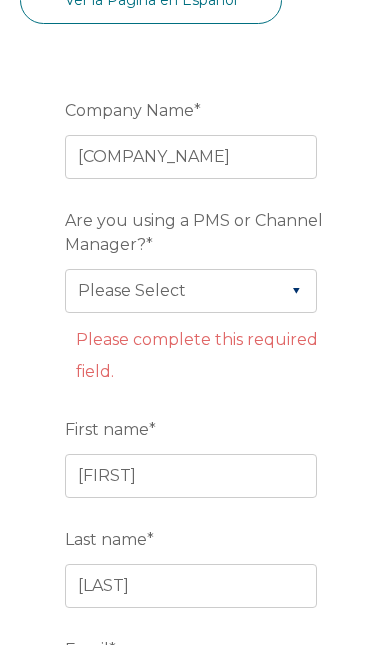 scroll, scrollTop: 2047, scrollLeft: 0, axis: vertical 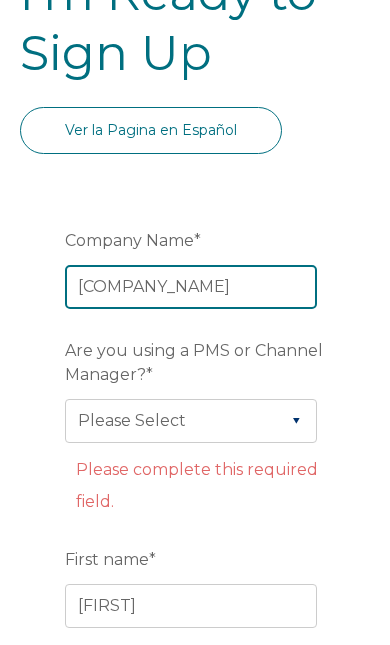 click on "[COMPANY_NAME]" at bounding box center (191, 287) 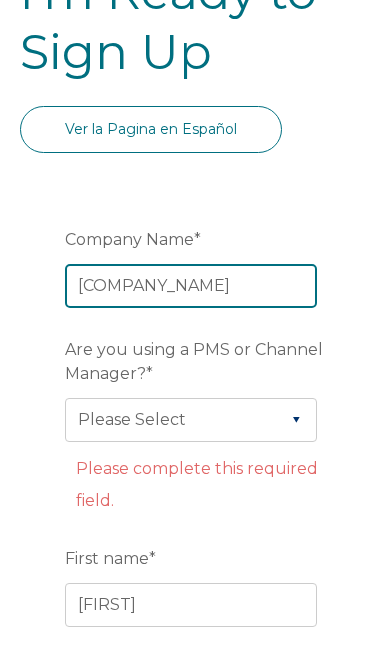 scroll, scrollTop: 2047, scrollLeft: 0, axis: vertical 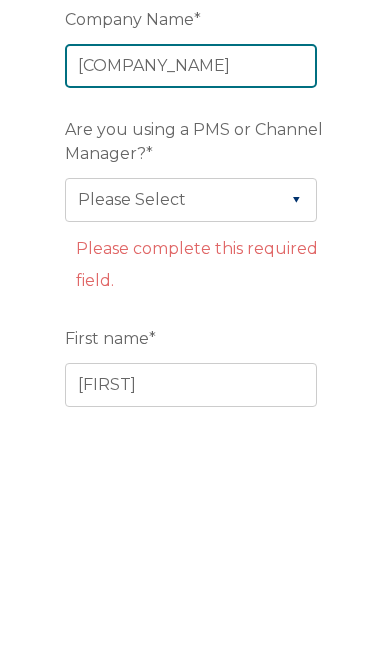 type on "[COMPANY_NAME]" 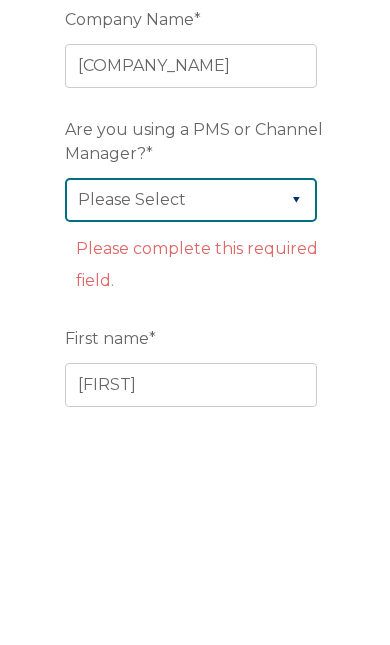 click on "Please Select Airbnb Barefoot BookingPal Boost Brightside CiiRUS Escapia Guesty Hostaway Hostfully Hostify Lodgify NextPax/NxtBeds OwnerRez PMS or CM Not Listed Rentals United/Quick Connect Streamline Track" at bounding box center (191, 421) 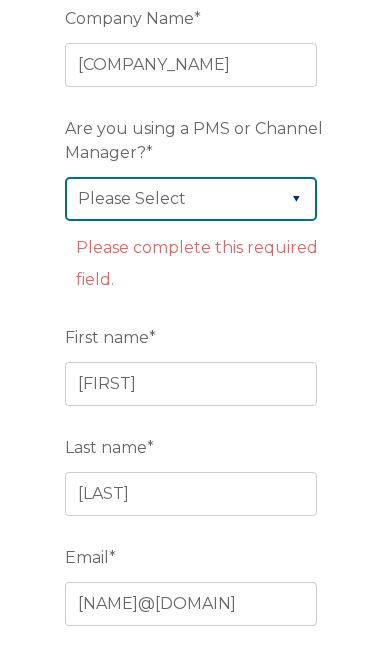 select on "Not Listed" 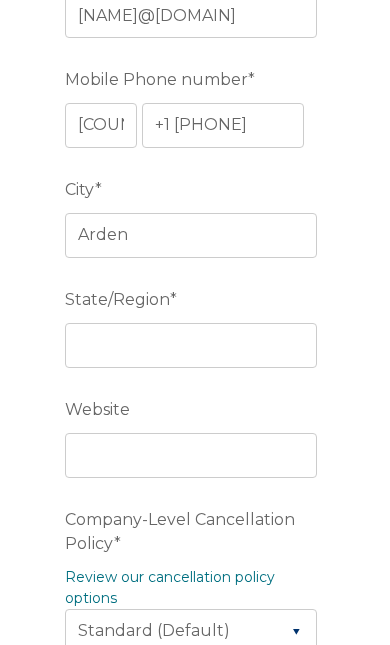 scroll, scrollTop: 2783, scrollLeft: 0, axis: vertical 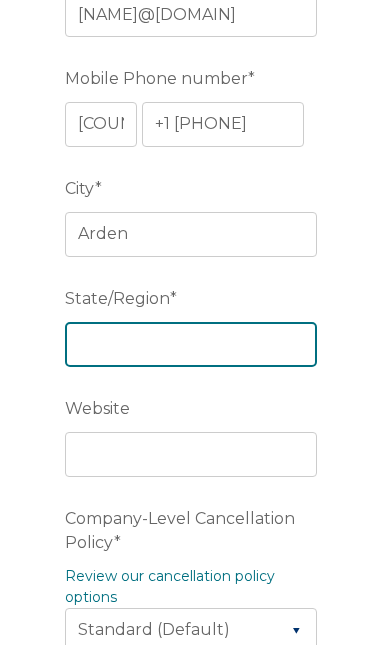 click on "[STATE]/[REGION] *" at bounding box center (191, 344) 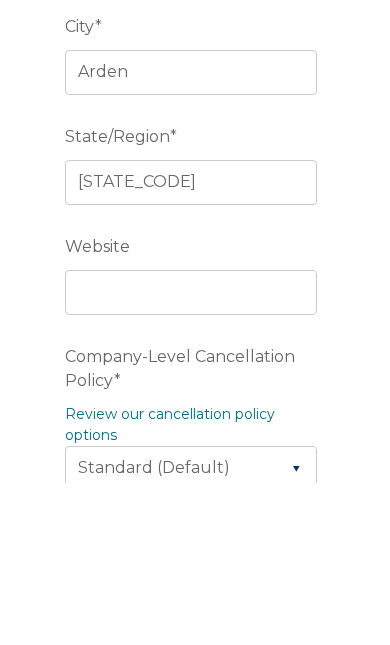 scroll, scrollTop: 2945, scrollLeft: 0, axis: vertical 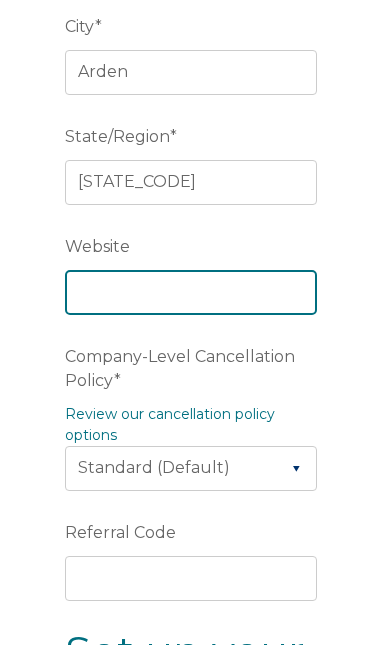 click on "Website" at bounding box center [191, 292] 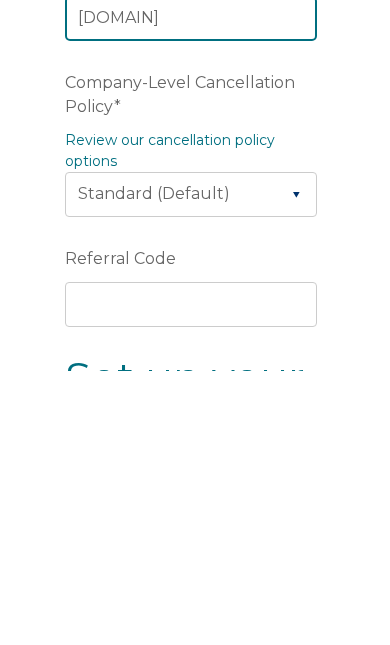 type on "[DOMAIN]" 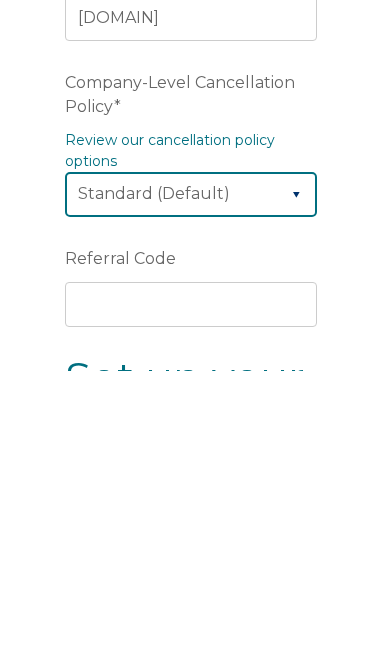 click on "Please Select Partial Standard (Default) Moderate Strict" at bounding box center [191, 468] 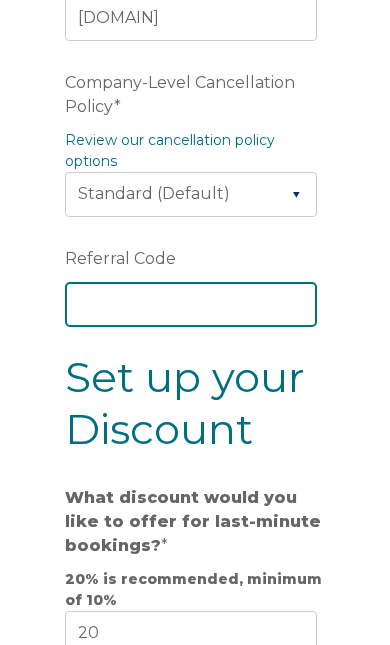 click on "Referral Code" at bounding box center [191, 304] 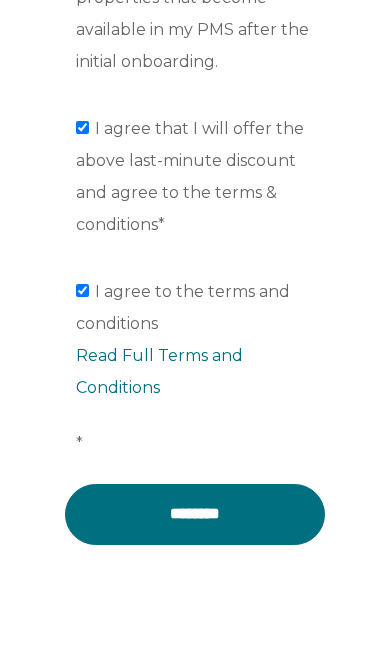 scroll, scrollTop: 4053, scrollLeft: 0, axis: vertical 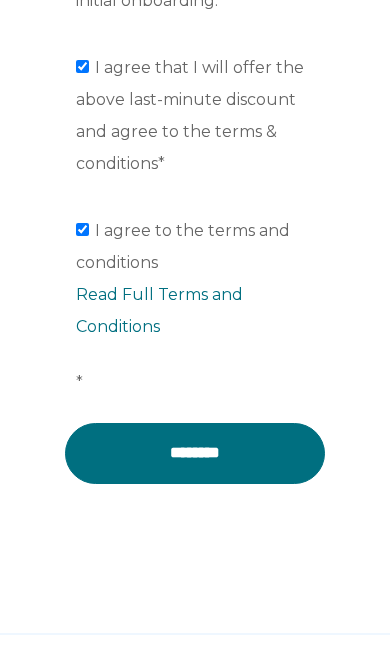 click on "********" at bounding box center [195, 453] 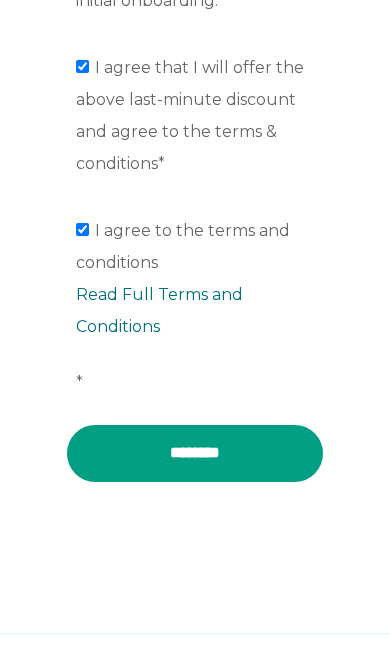 scroll, scrollTop: 4098, scrollLeft: 0, axis: vertical 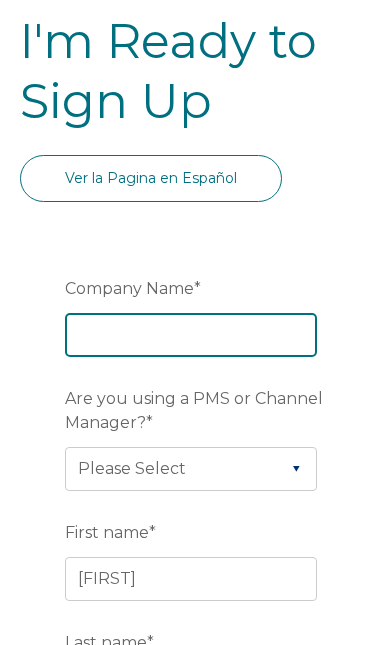 click on "Company Name *" at bounding box center [191, 335] 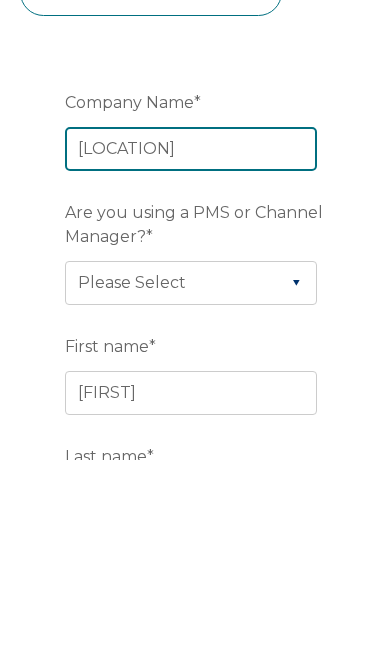 type on "[COMPANY_NAME]" 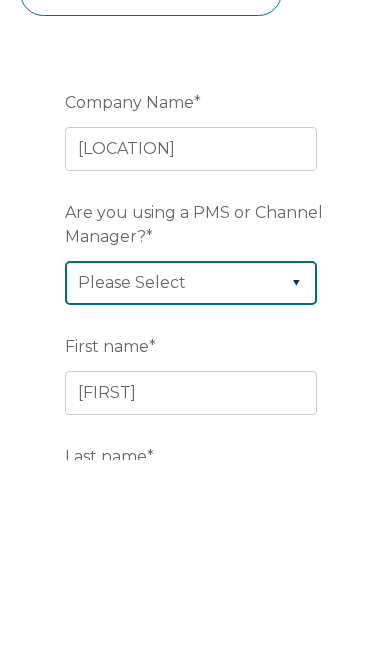 click on "Please Select Airbnb Barefoot BookingPal Boost Brightside CiiRUS Escapia Guesty Hostaway Hostfully Hostify Lodgify NextPax/NxtBeds OwnerRez PMS or CM Not Listed Rentals United/Quick Connect Streamline Track" at bounding box center [191, 469] 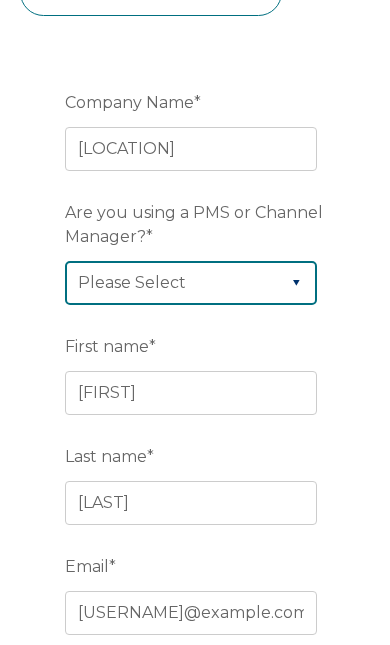 select on "Not Listed" 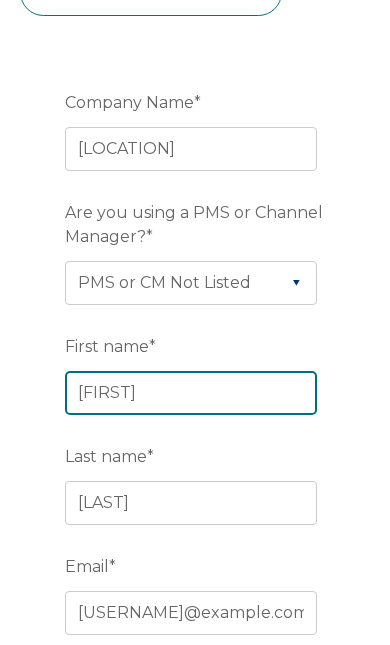 click on "[FIRST]" at bounding box center (191, 393) 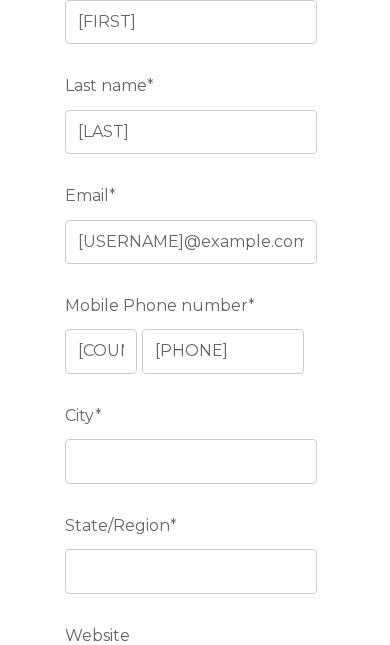 scroll, scrollTop: 2595, scrollLeft: 0, axis: vertical 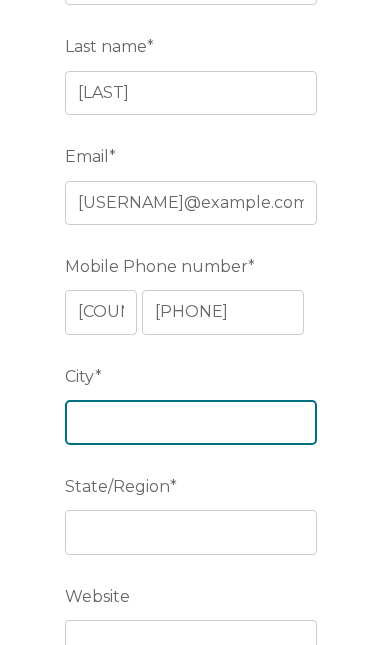click on "[CITY] *" at bounding box center (191, 422) 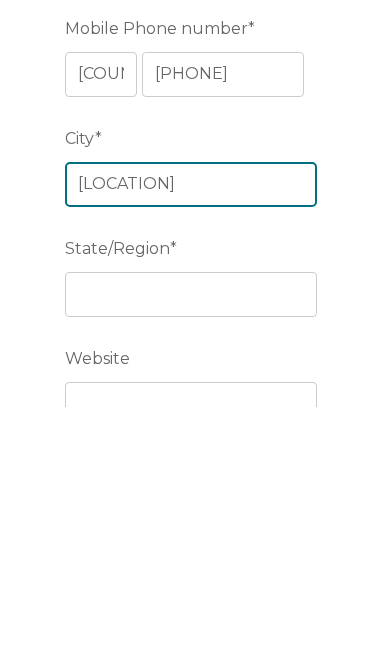 type on "Nebo" 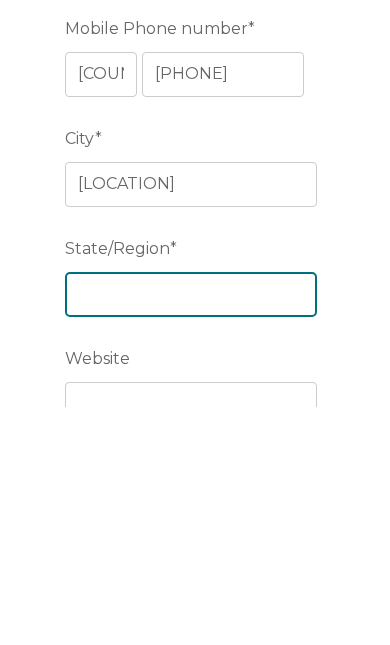 click on "[STATE]/[REGION] *" at bounding box center (191, 532) 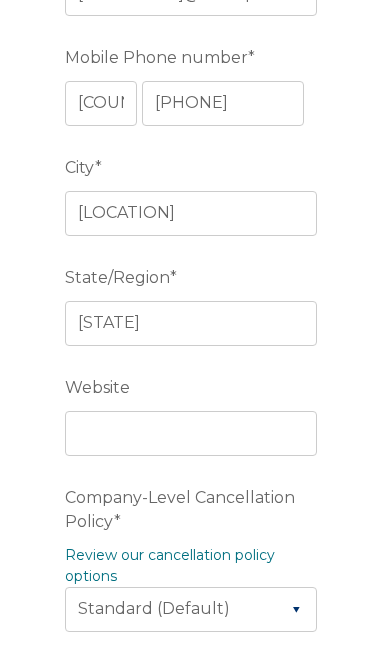 scroll, scrollTop: 2818, scrollLeft: 0, axis: vertical 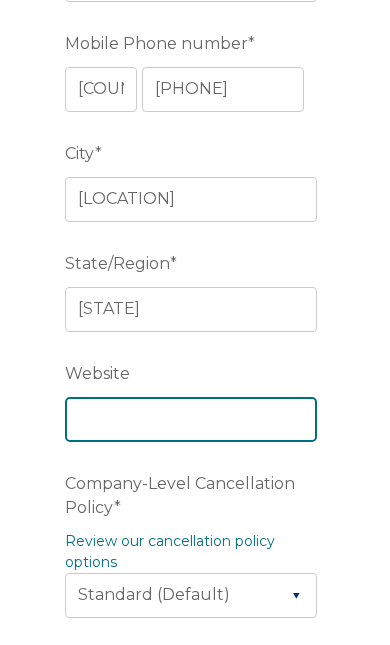 click on "Website" at bounding box center (191, 419) 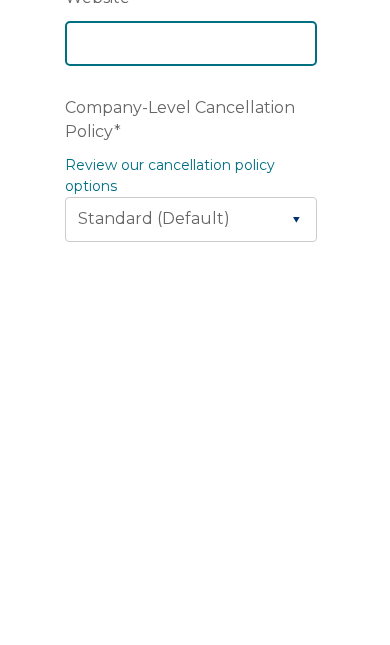 scroll, scrollTop: 2844, scrollLeft: 0, axis: vertical 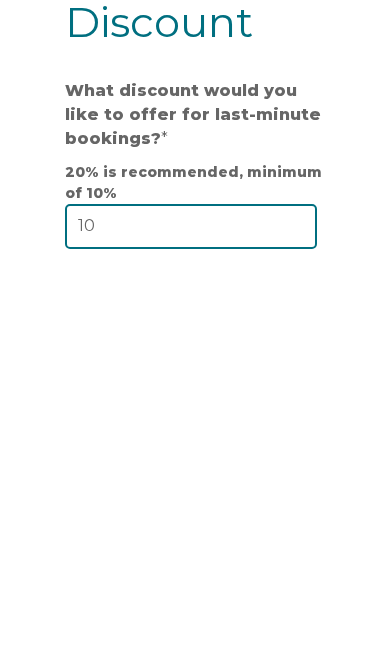 click on "10" at bounding box center (191, 606) 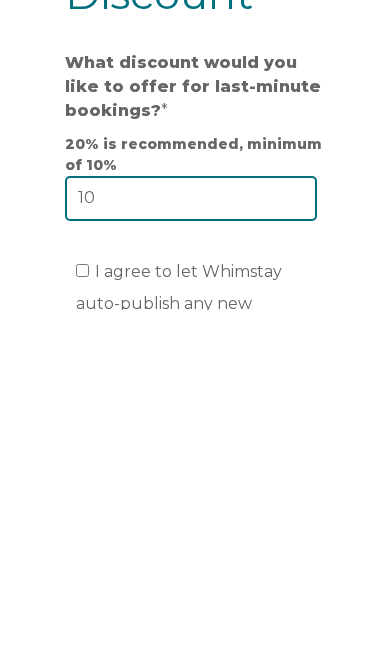type on "1" 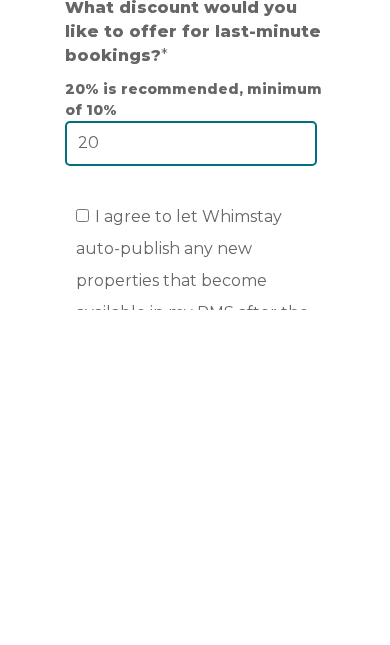 scroll, scrollTop: 3385, scrollLeft: 0, axis: vertical 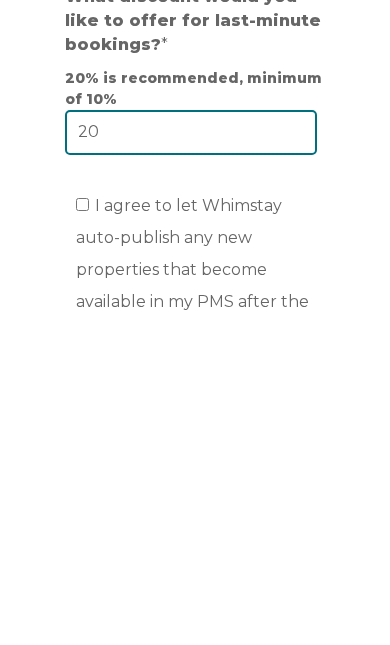 type on "20" 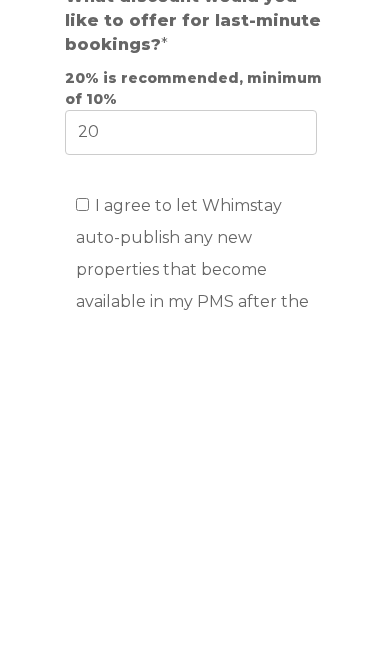 click on "I agree to let Whimstay auto-publish any new properties that become available in my PMS after the initial onboarding." at bounding box center (192, 604) 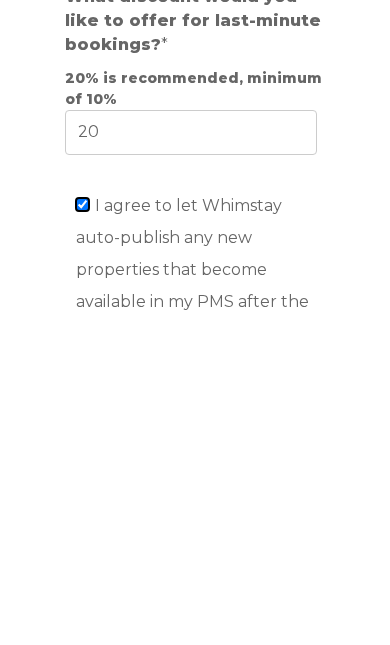 checkbox on "true" 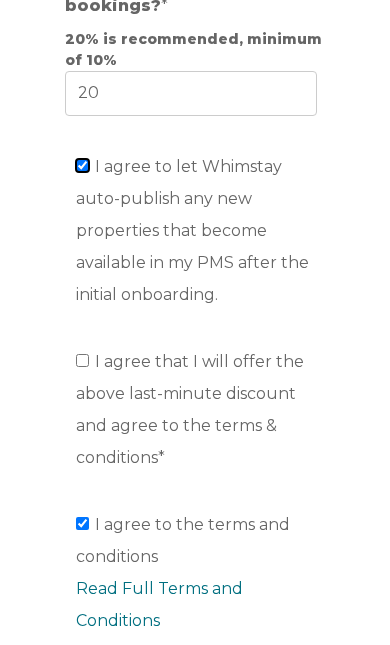 scroll, scrollTop: 3808, scrollLeft: 0, axis: vertical 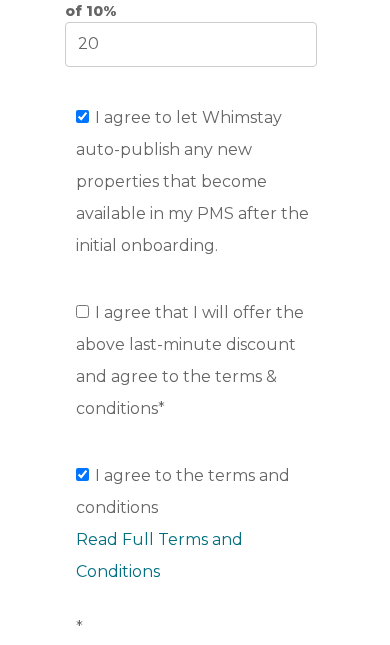 click on "I agree that I will offer the above last-minute discount and agree to the terms & conditions *" at bounding box center (195, 367) 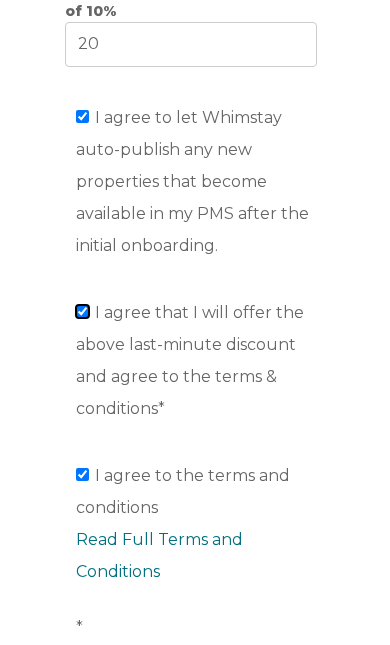 checkbox on "true" 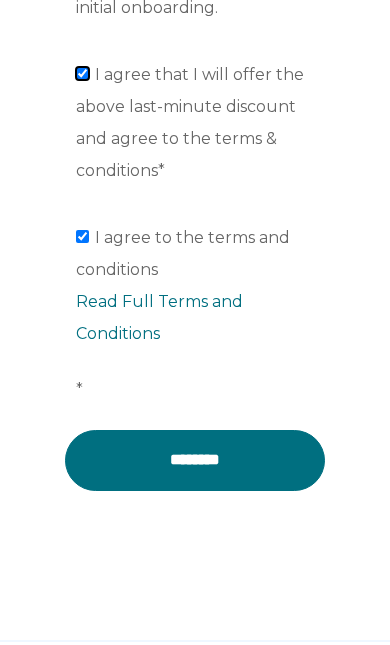 scroll, scrollTop: 4053, scrollLeft: 0, axis: vertical 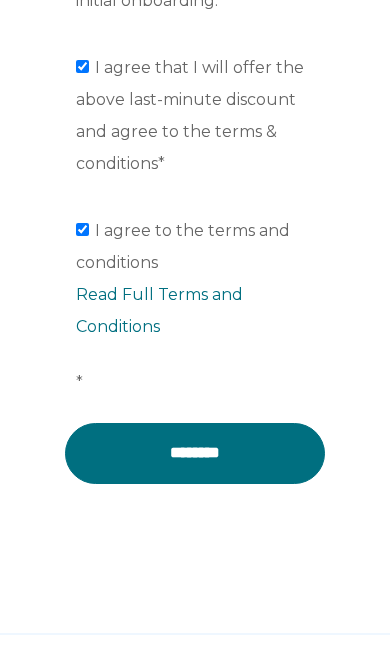click on "********" at bounding box center (195, 453) 